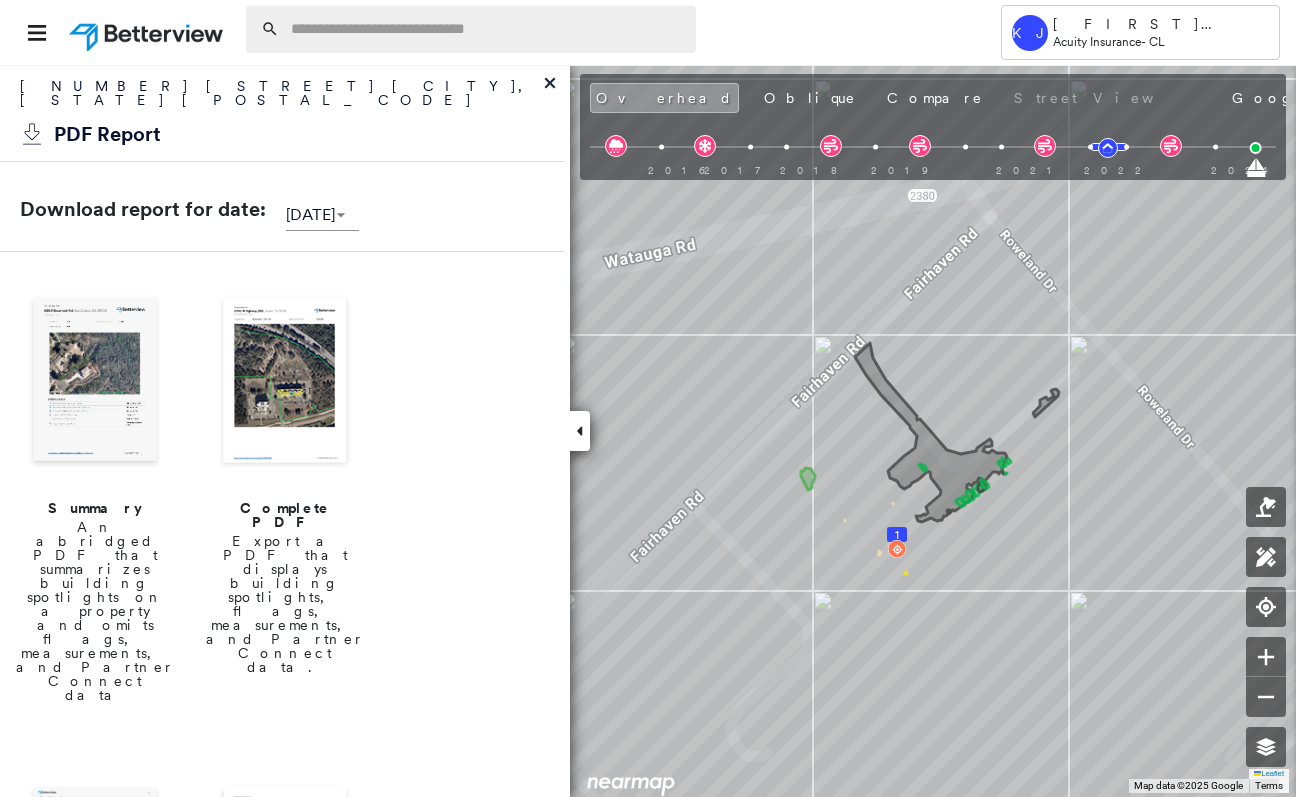 scroll, scrollTop: 0, scrollLeft: 0, axis: both 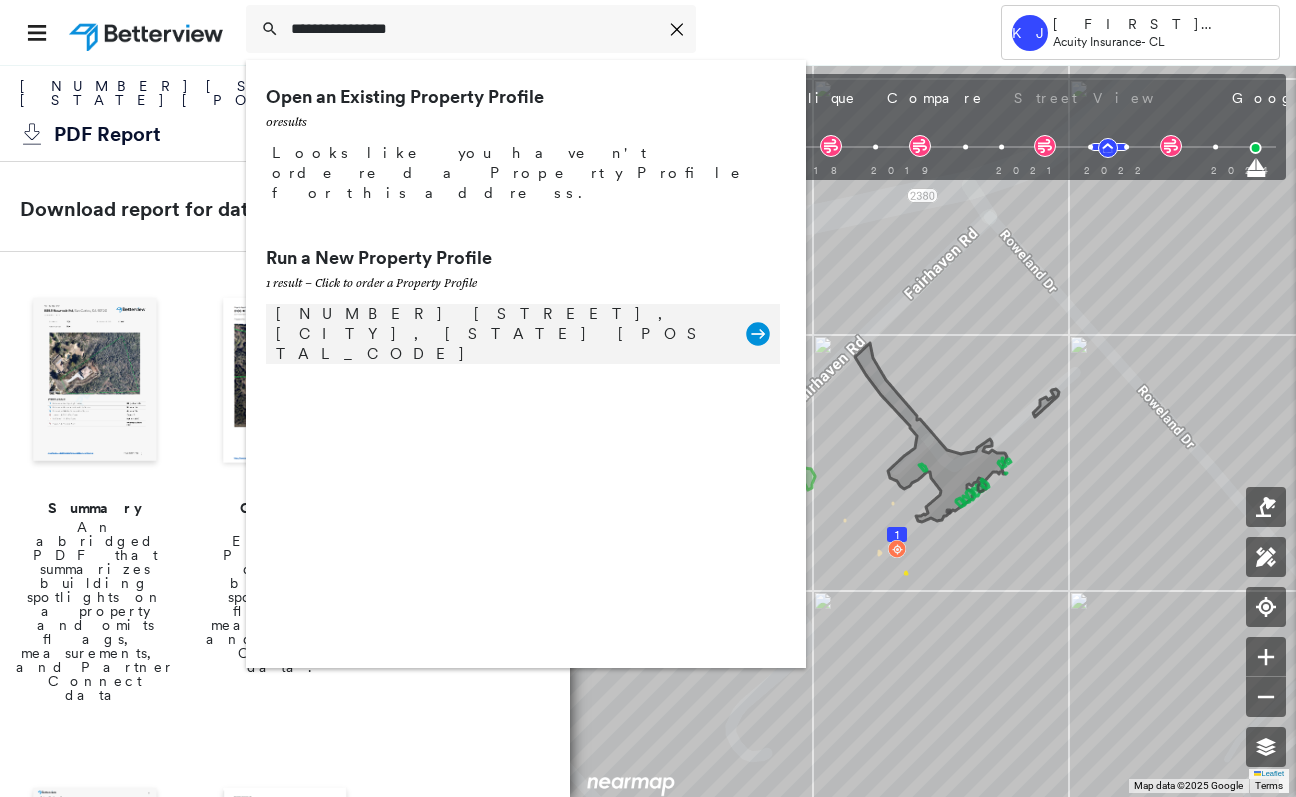 type on "**********" 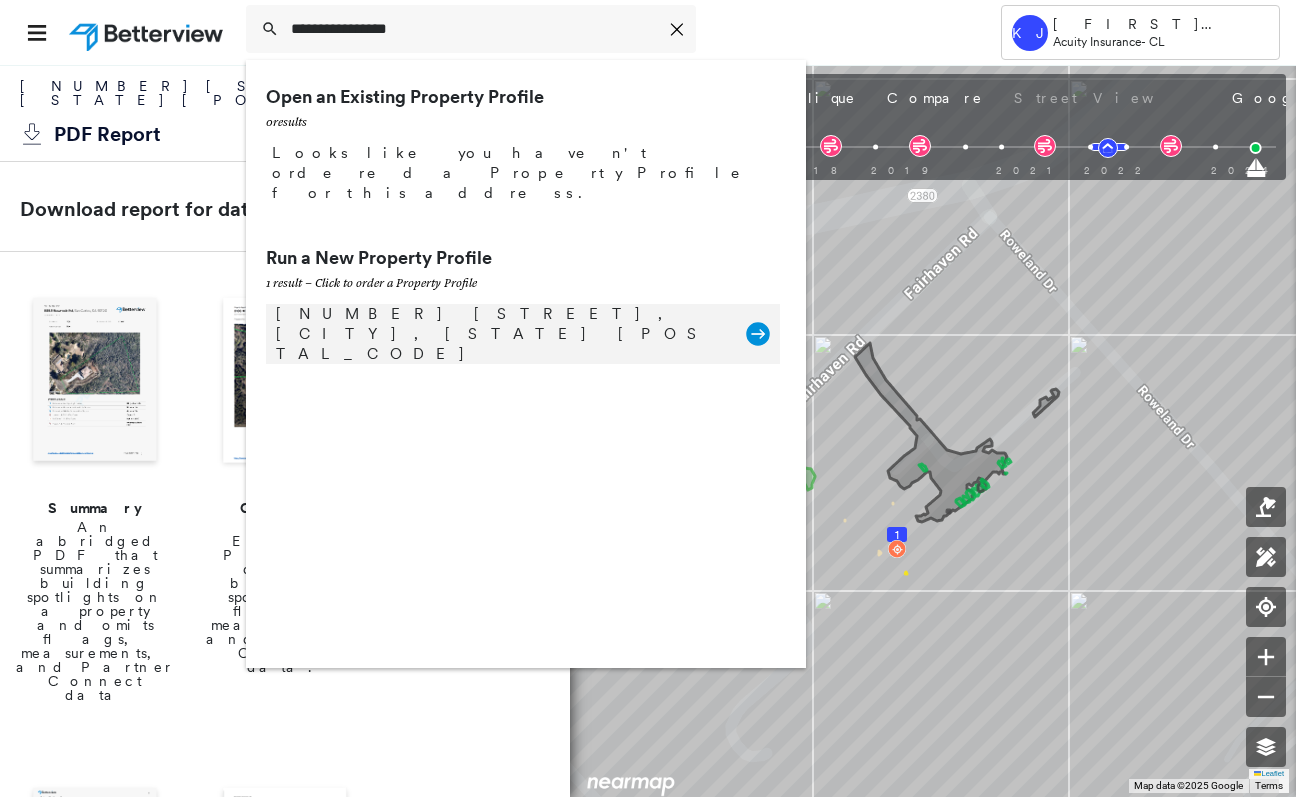click on "[NUMBER] [STREET], [CITY], [STATE] [POSTAL_CODE]" at bounding box center (501, 334) 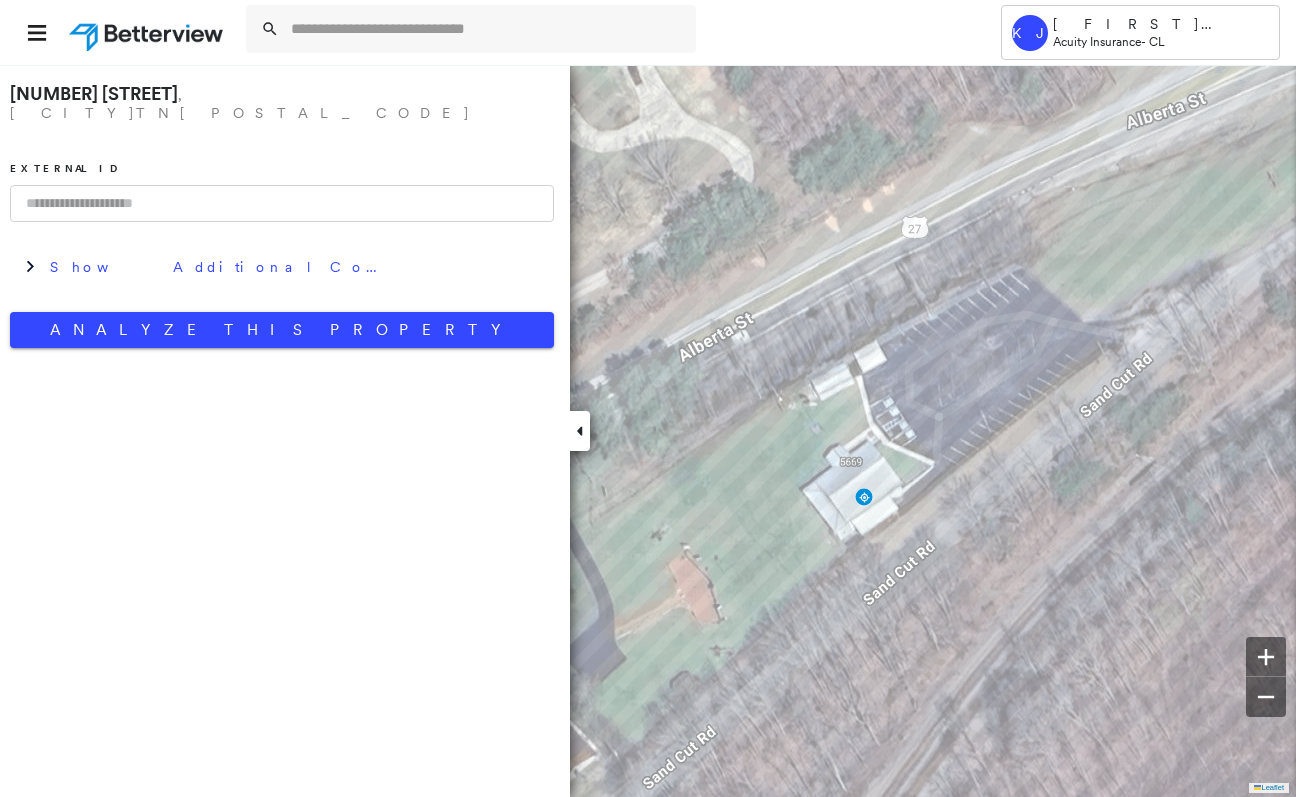 drag, startPoint x: 130, startPoint y: 469, endPoint x: 159, endPoint y: 394, distance: 80.411446 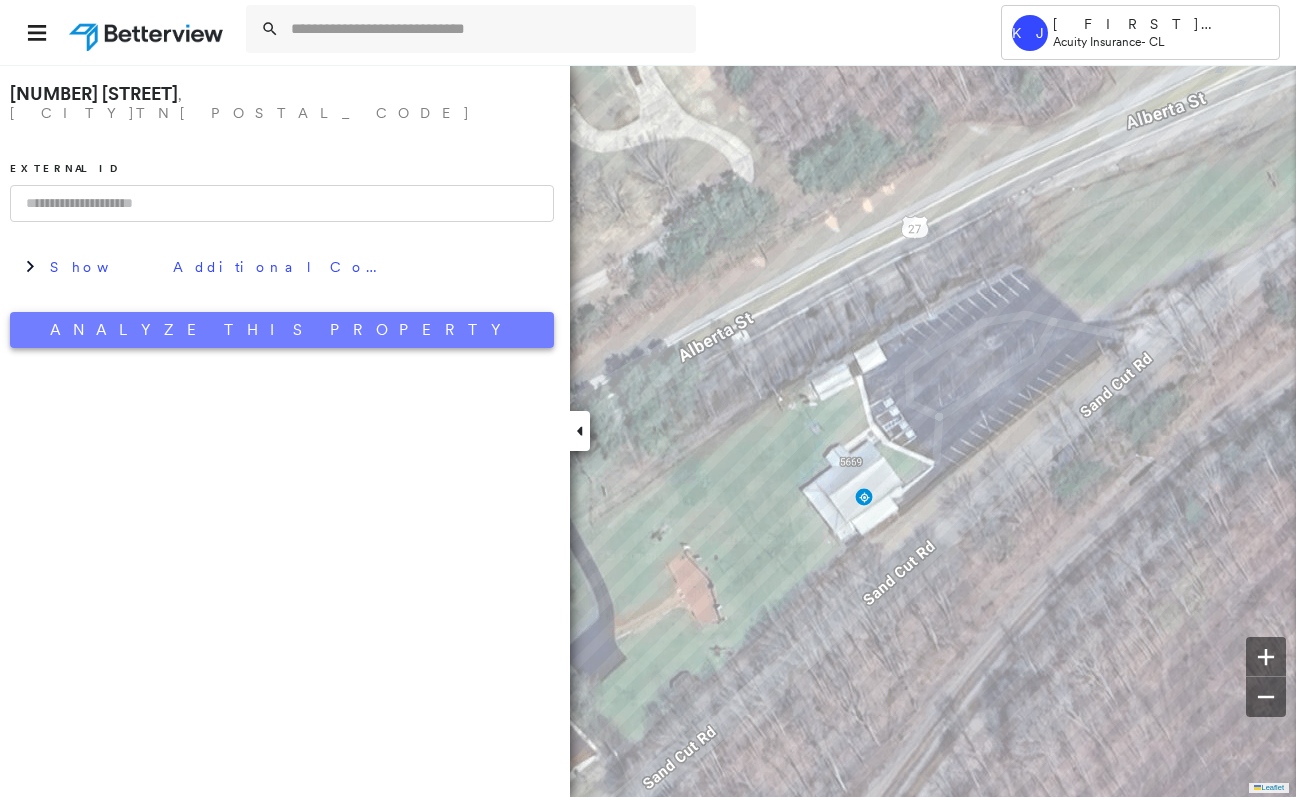 click on "Analyze This Property" at bounding box center (282, 330) 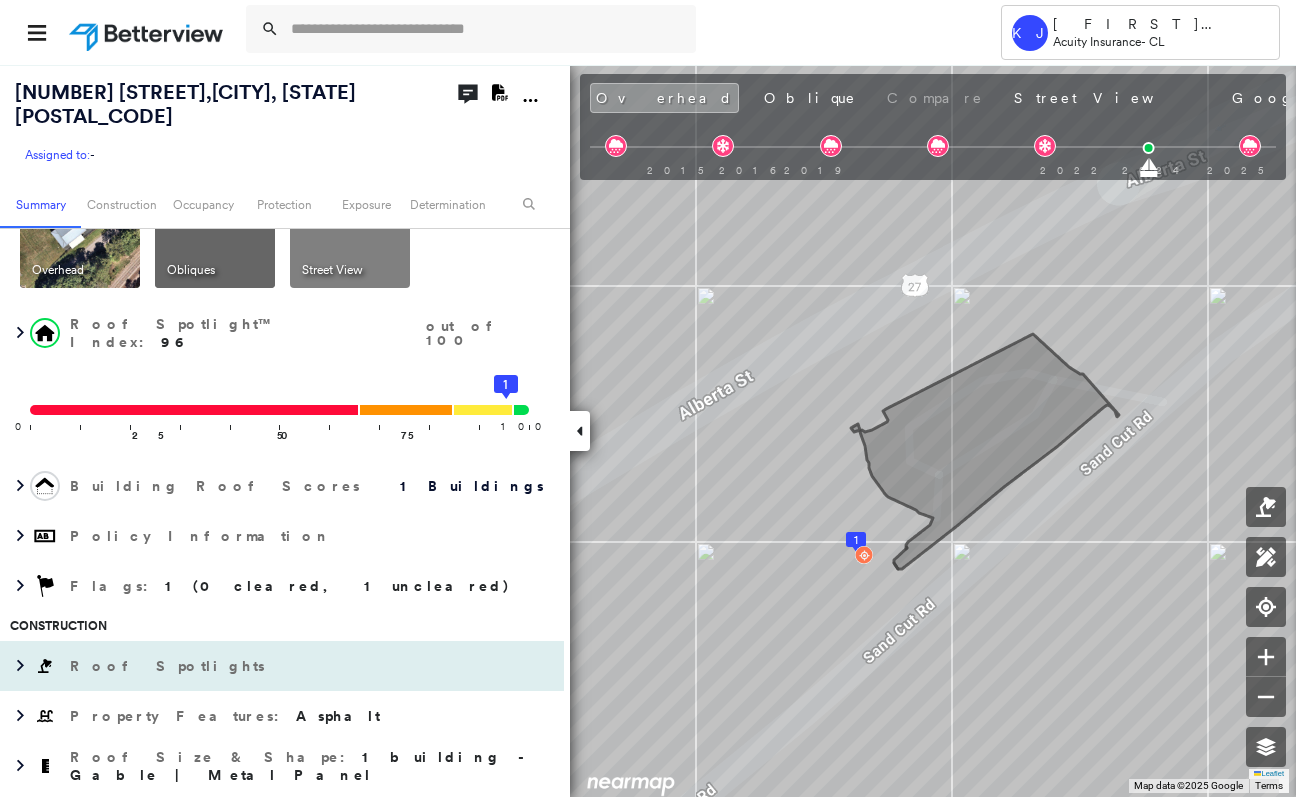scroll, scrollTop: 0, scrollLeft: 0, axis: both 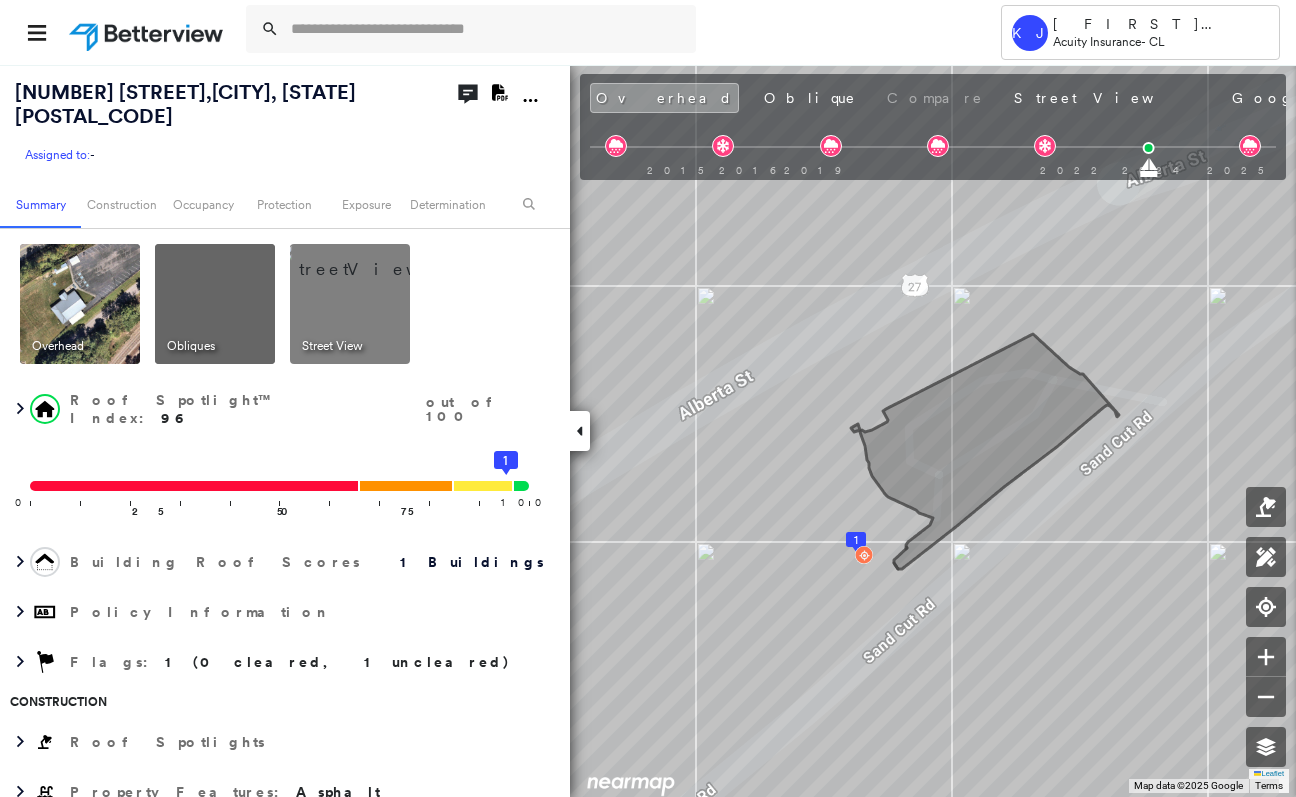 click 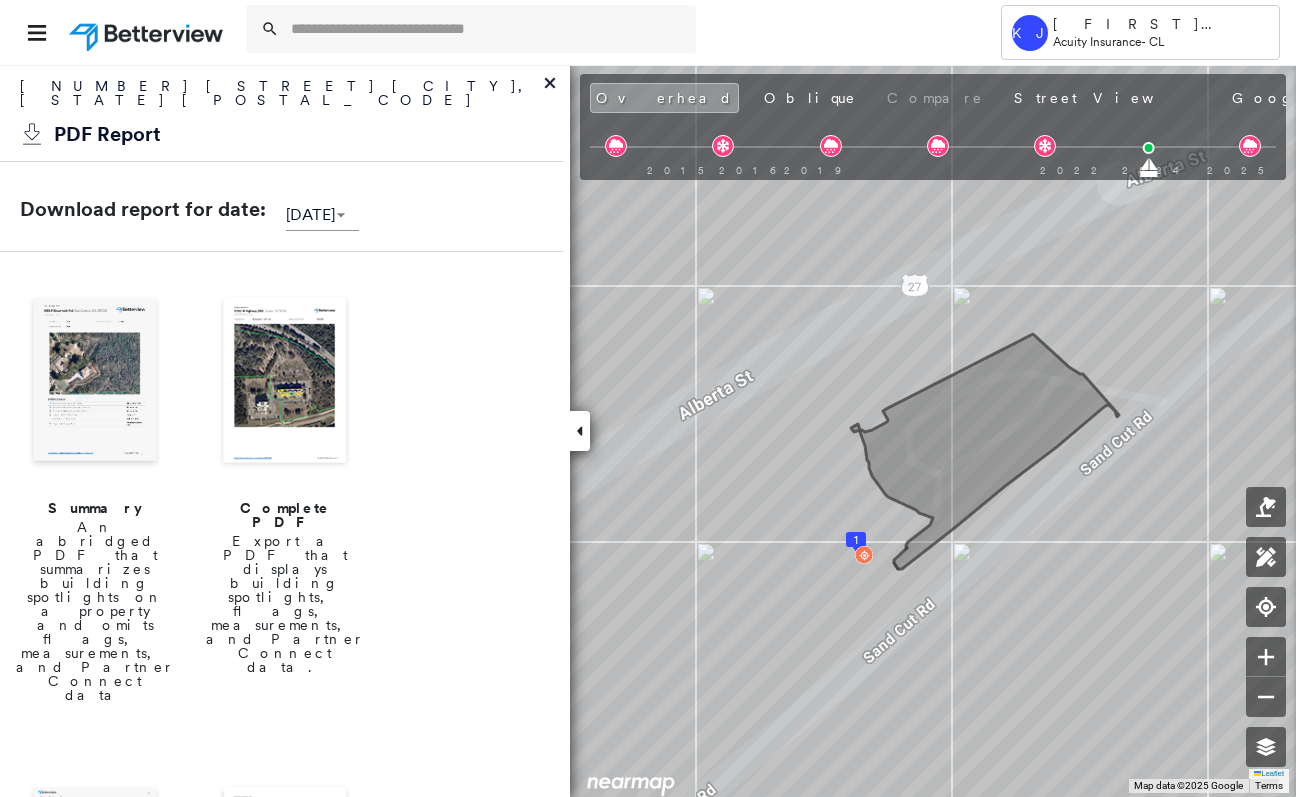click at bounding box center [285, 382] 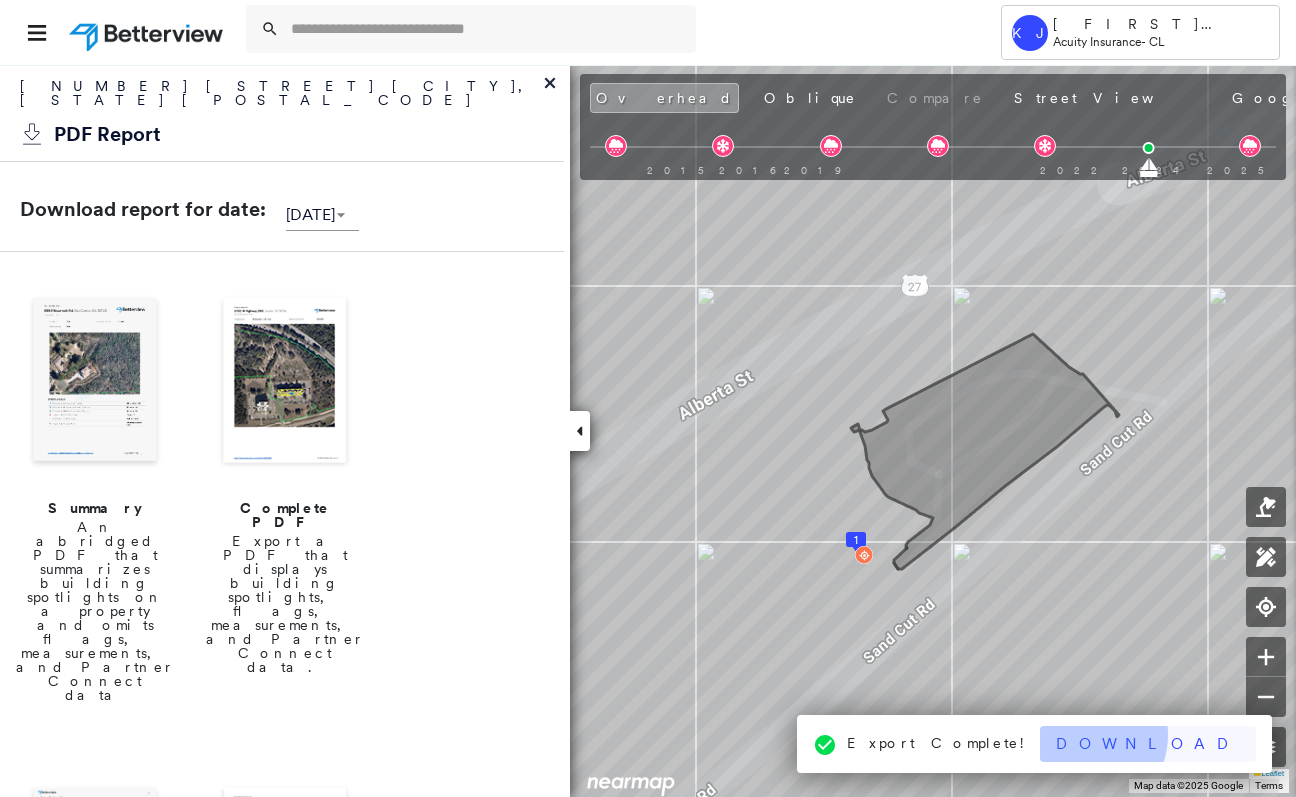 click on "Download" at bounding box center (1148, 744) 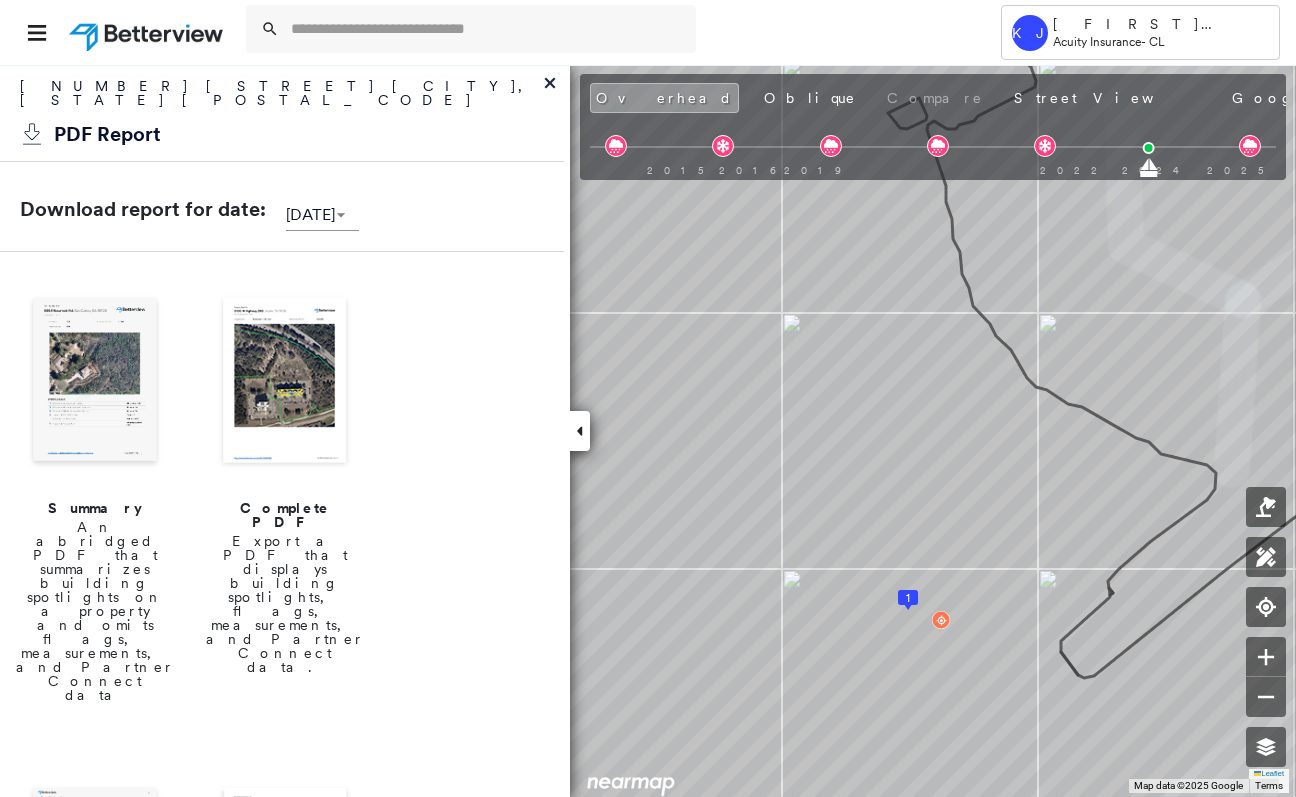 drag, startPoint x: 546, startPoint y: 88, endPoint x: 535, endPoint y: 124, distance: 37.64306 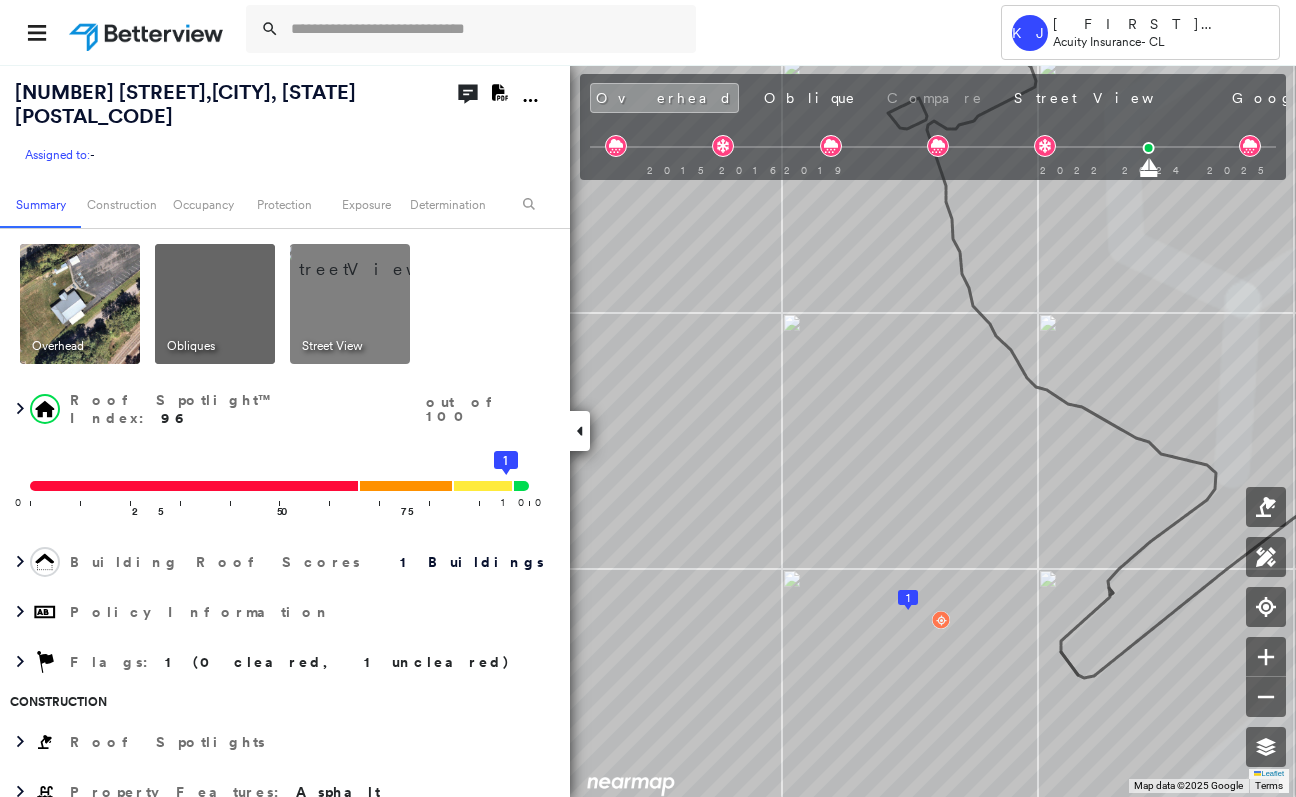 click at bounding box center (1045, 146) 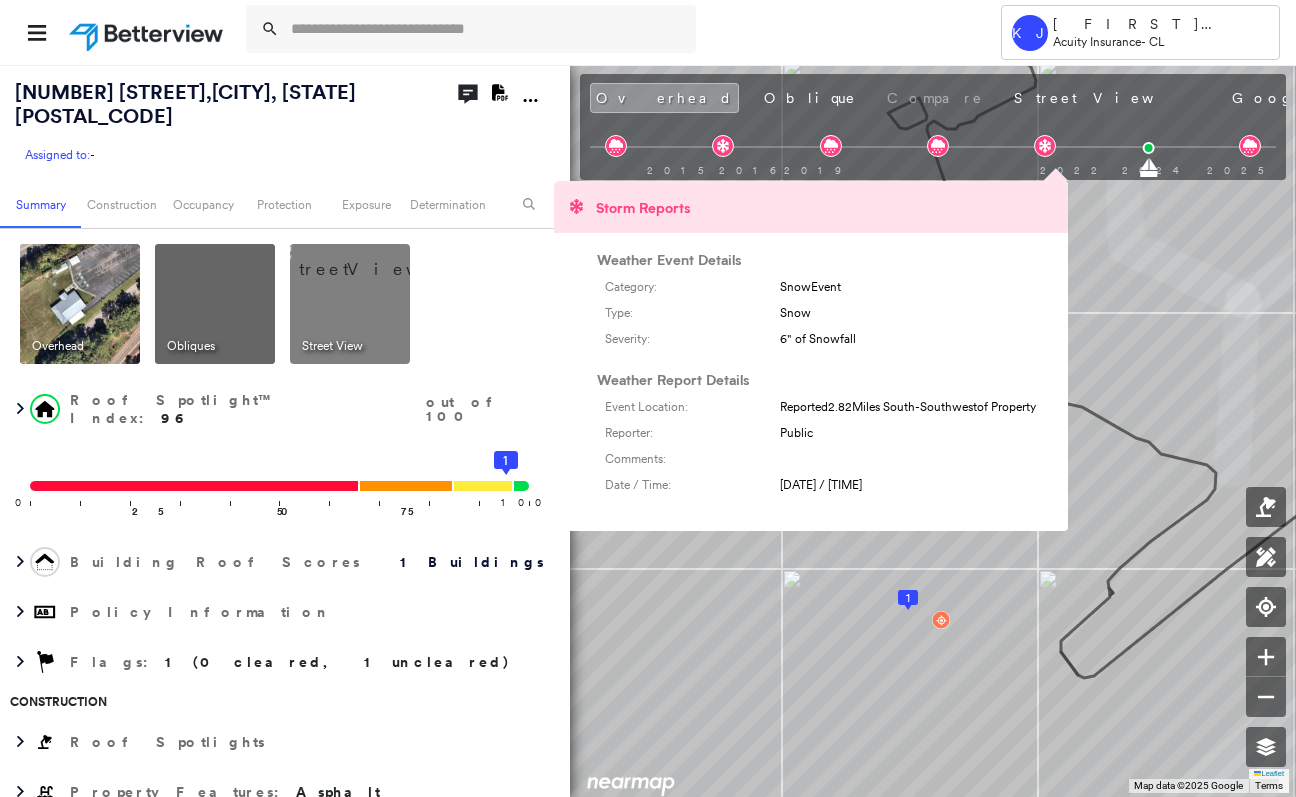click at bounding box center (933, 166) 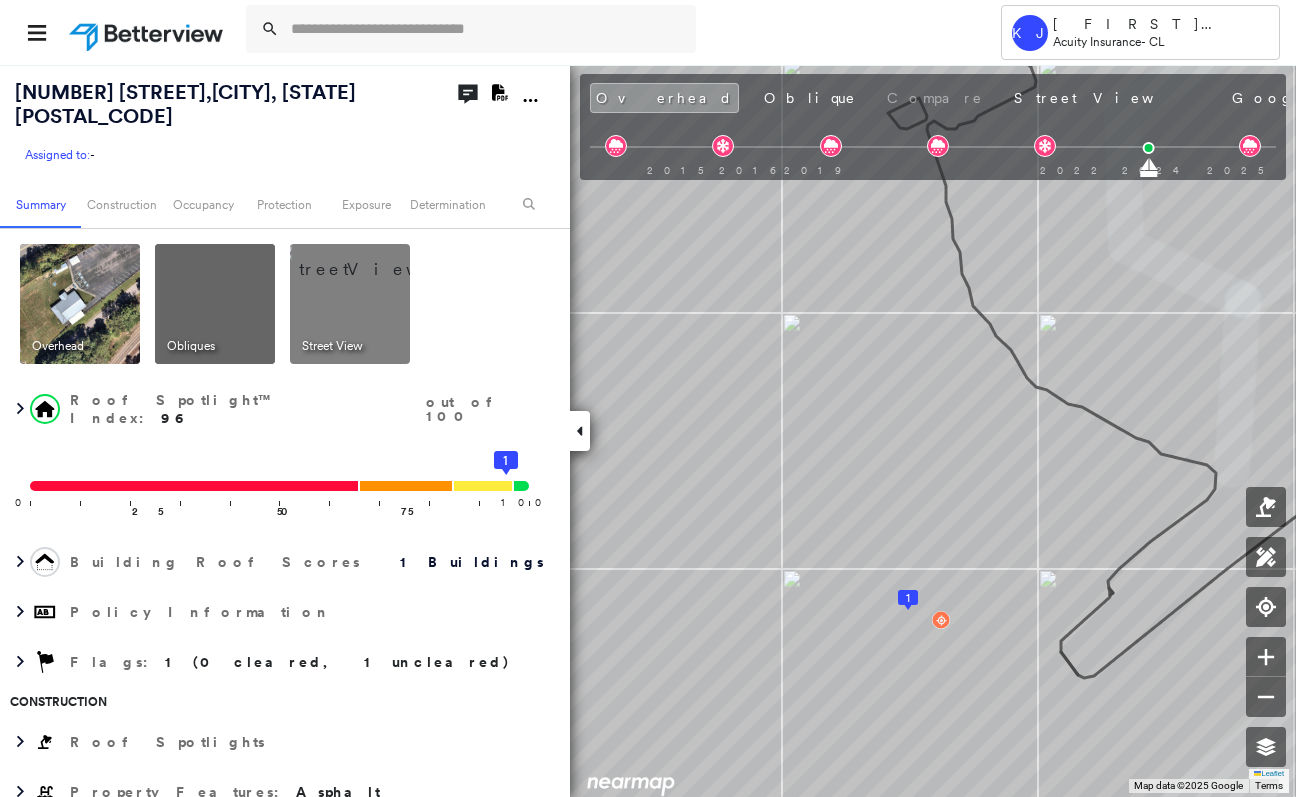 click at bounding box center [933, 166] 